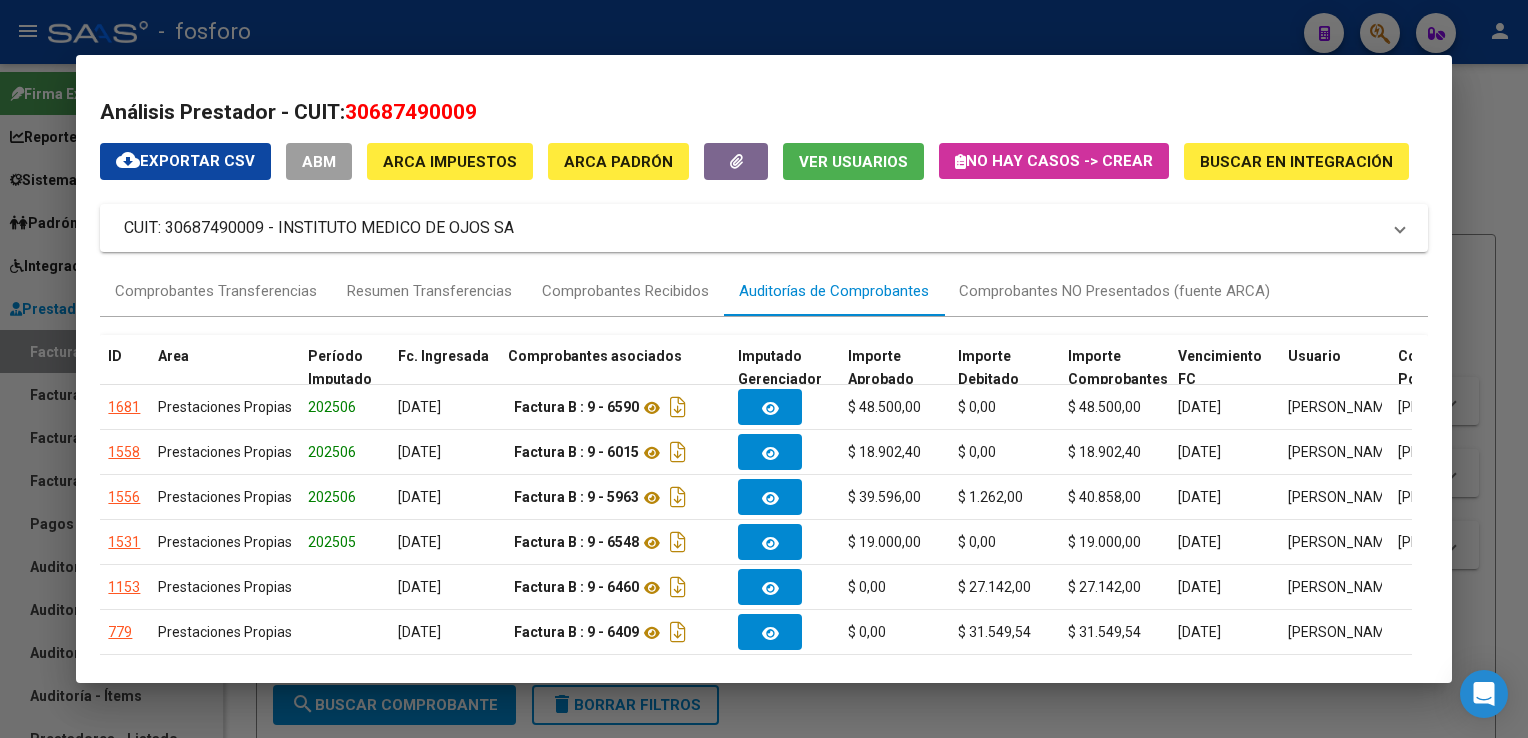 scroll, scrollTop: 0, scrollLeft: 0, axis: both 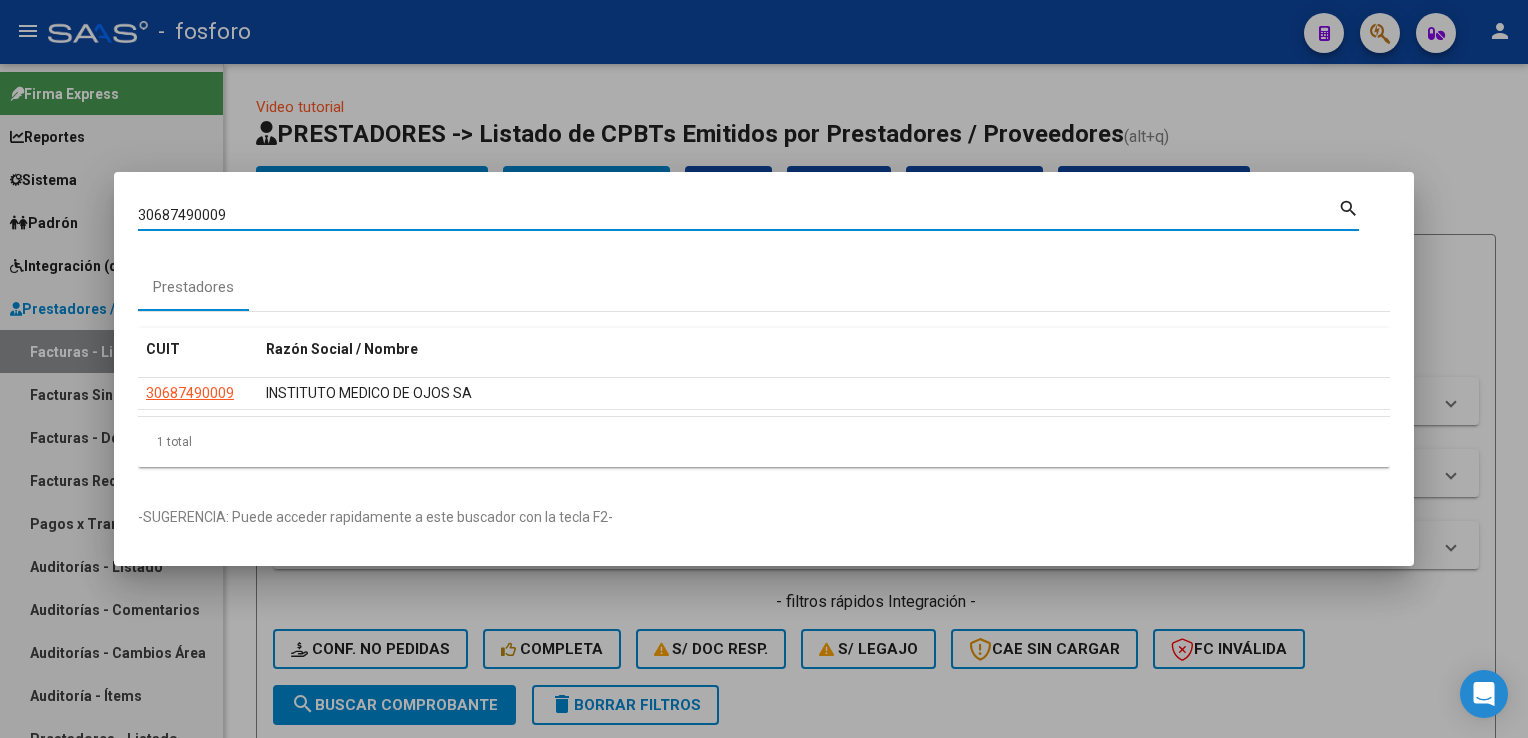 drag, startPoint x: 240, startPoint y: 217, endPoint x: 22, endPoint y: 240, distance: 219.20995 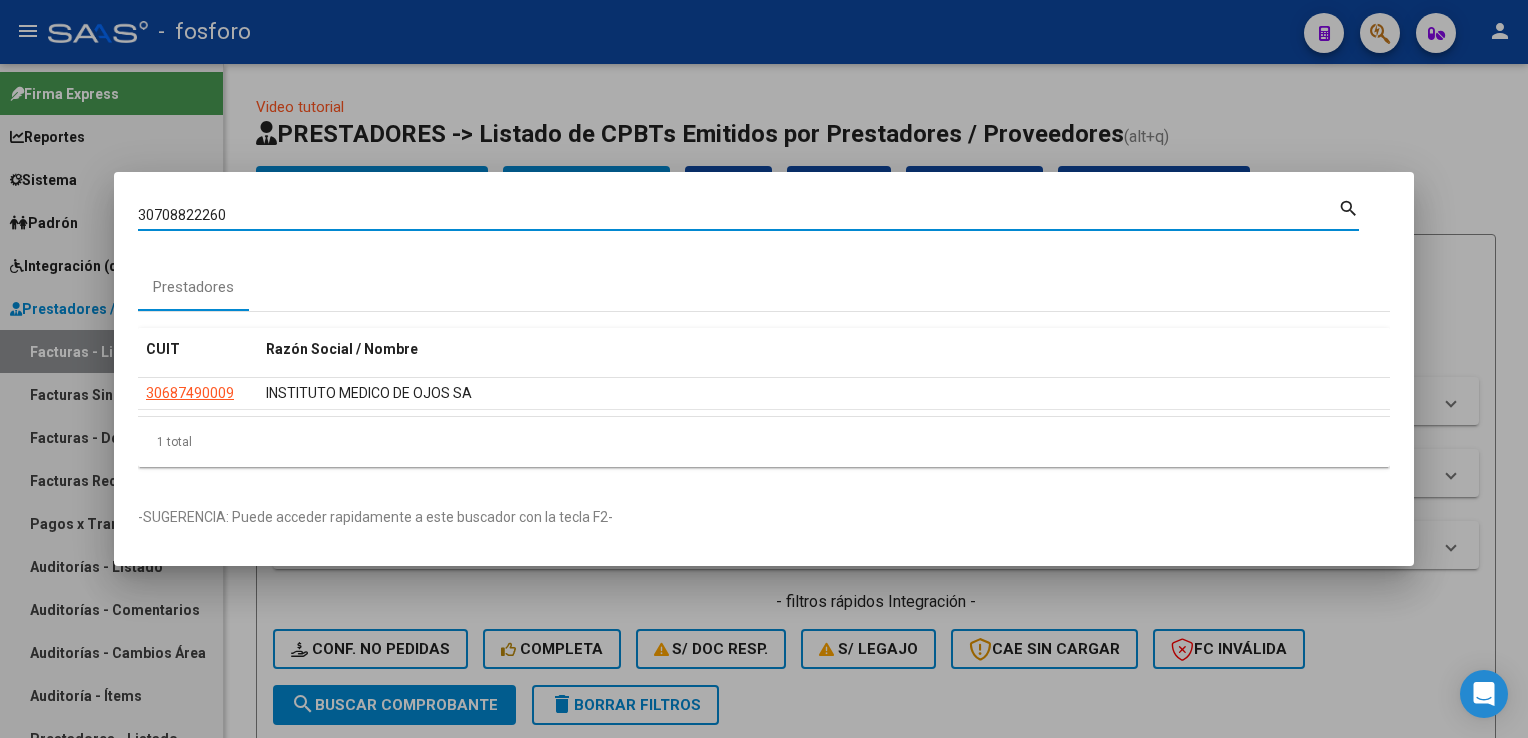 type on "30708822260" 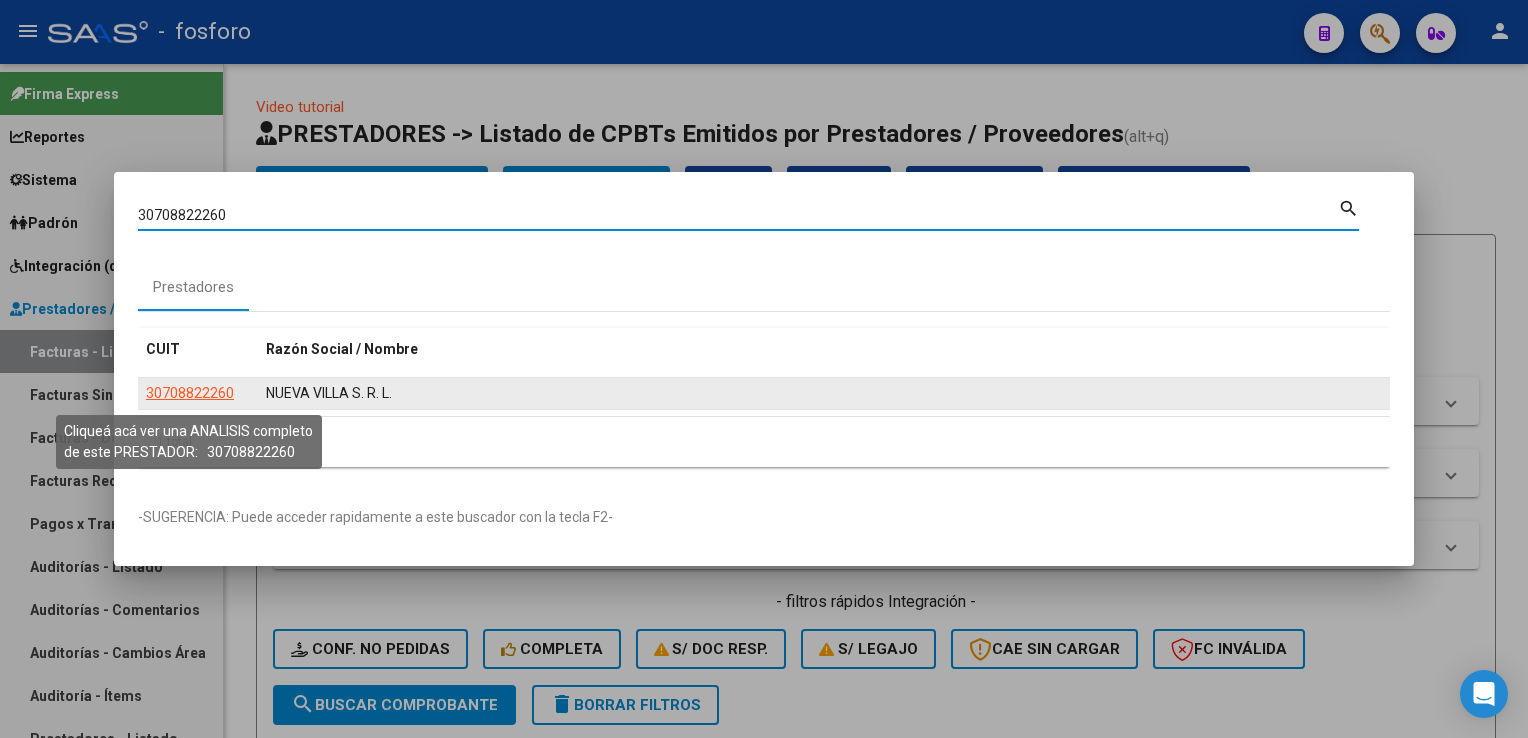 click on "30708822260" 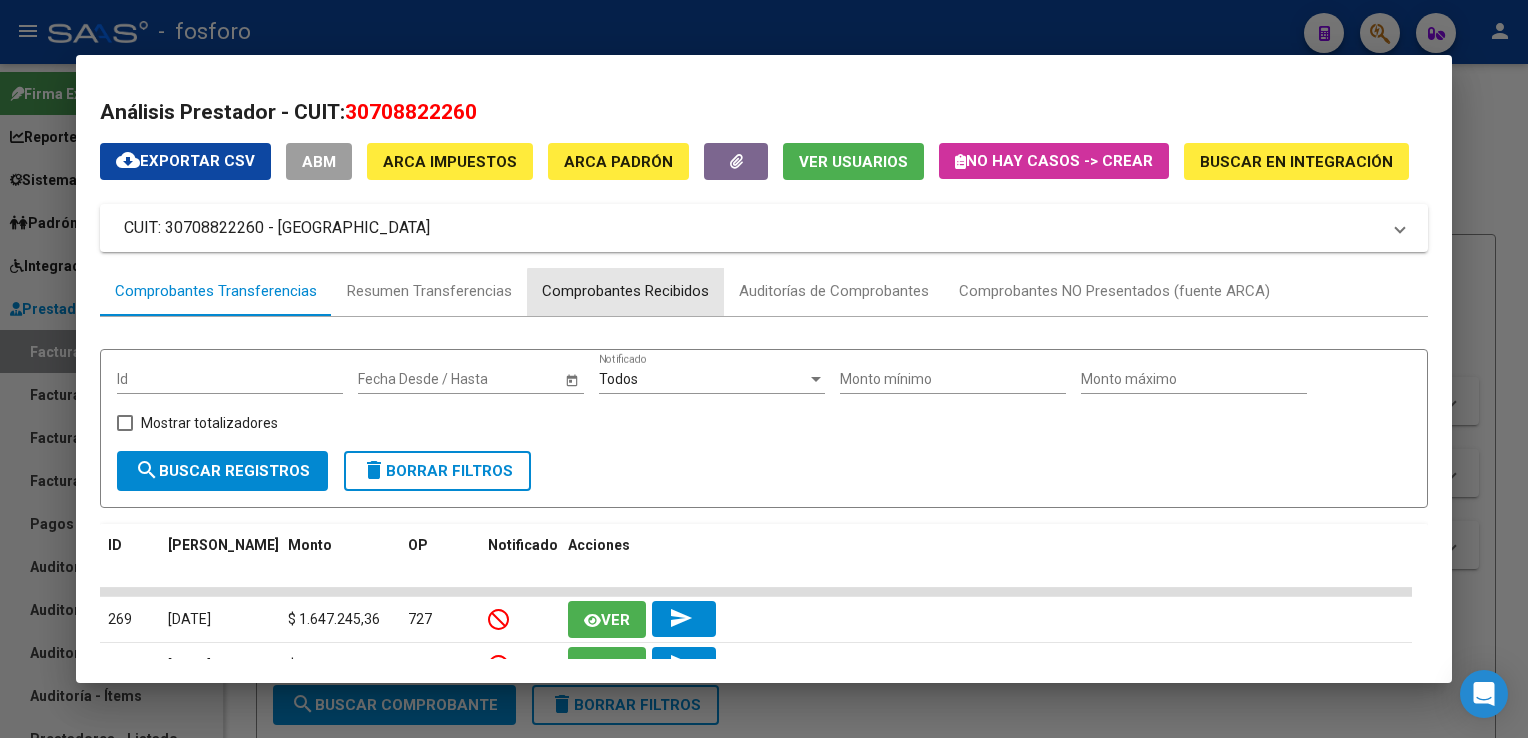 click on "Comprobantes Recibidos" at bounding box center (625, 291) 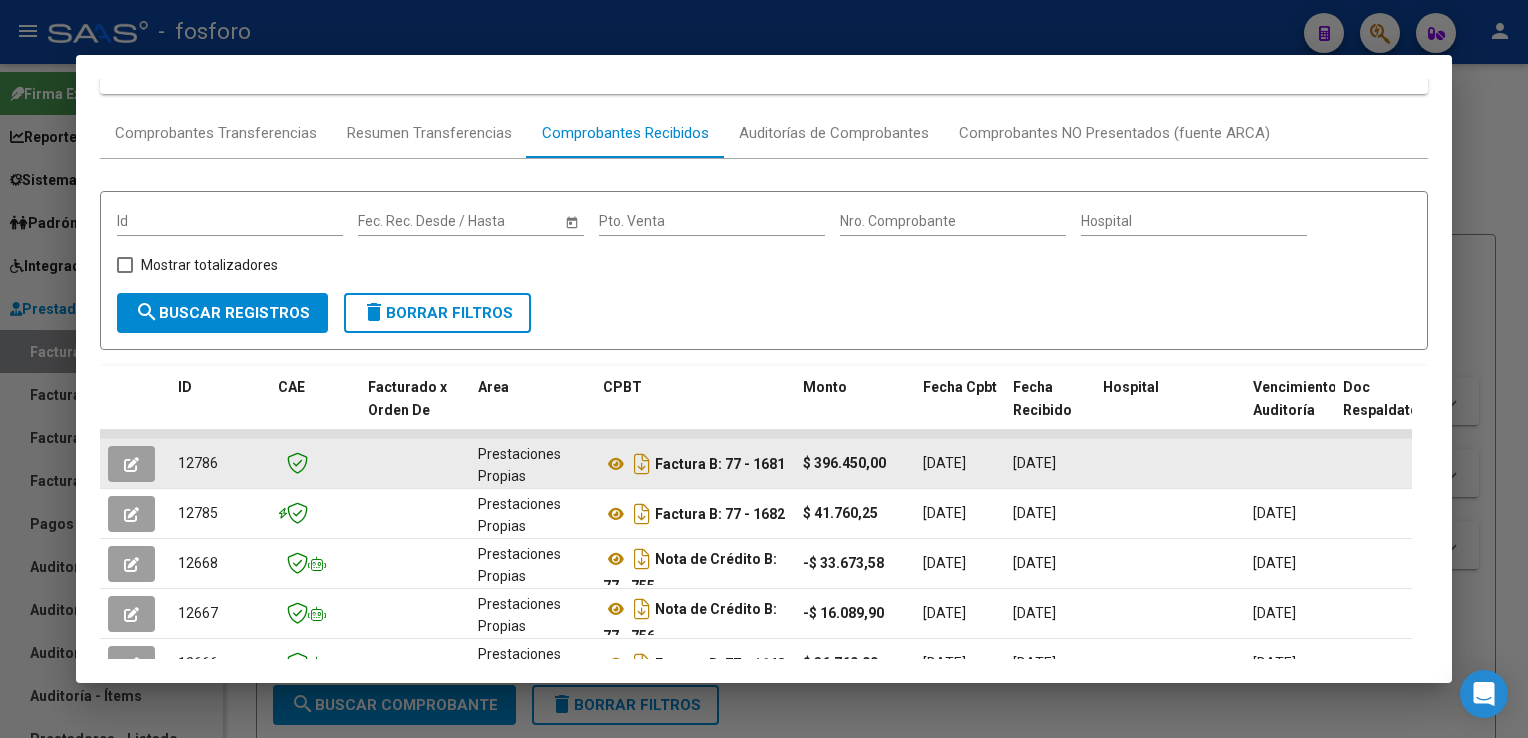 scroll, scrollTop: 200, scrollLeft: 0, axis: vertical 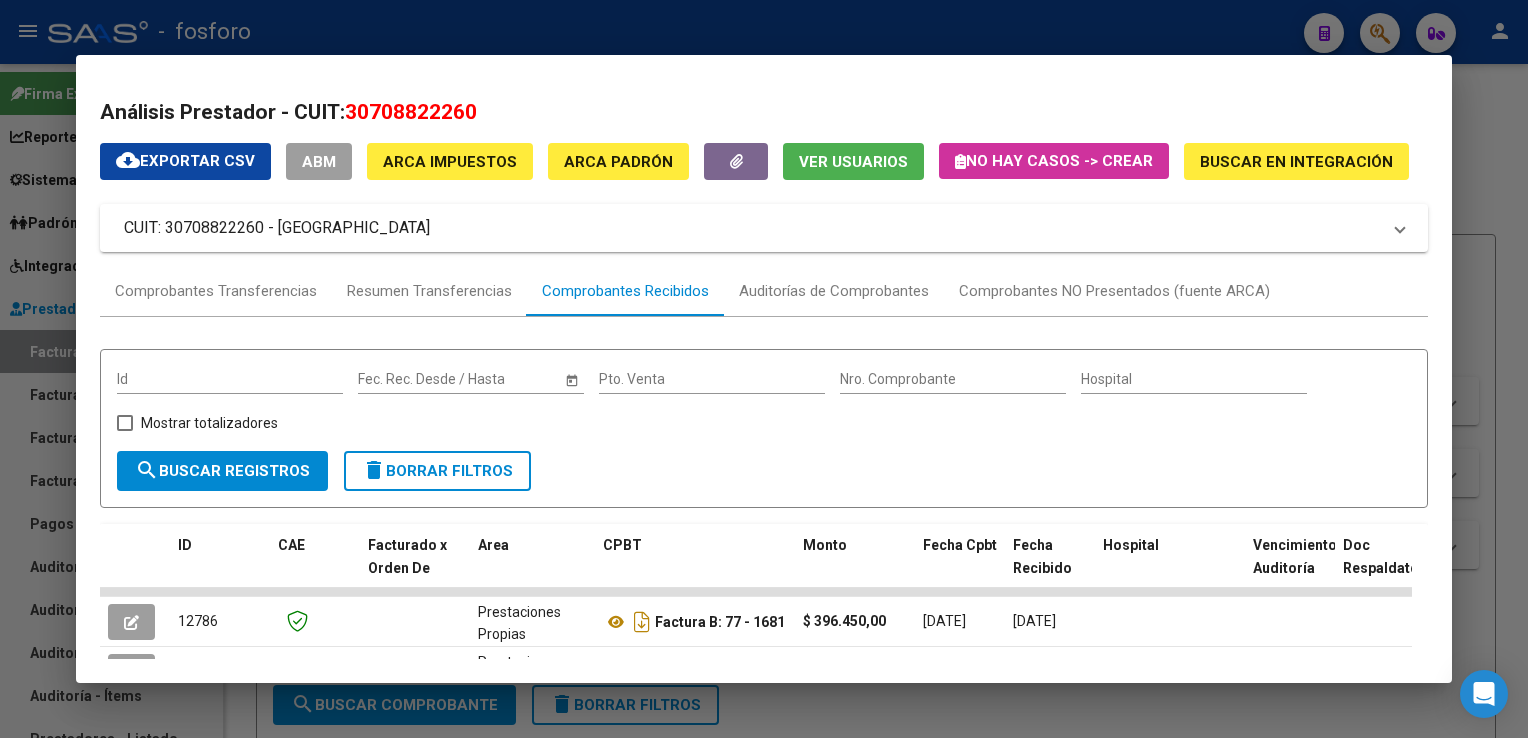 click at bounding box center [764, 369] 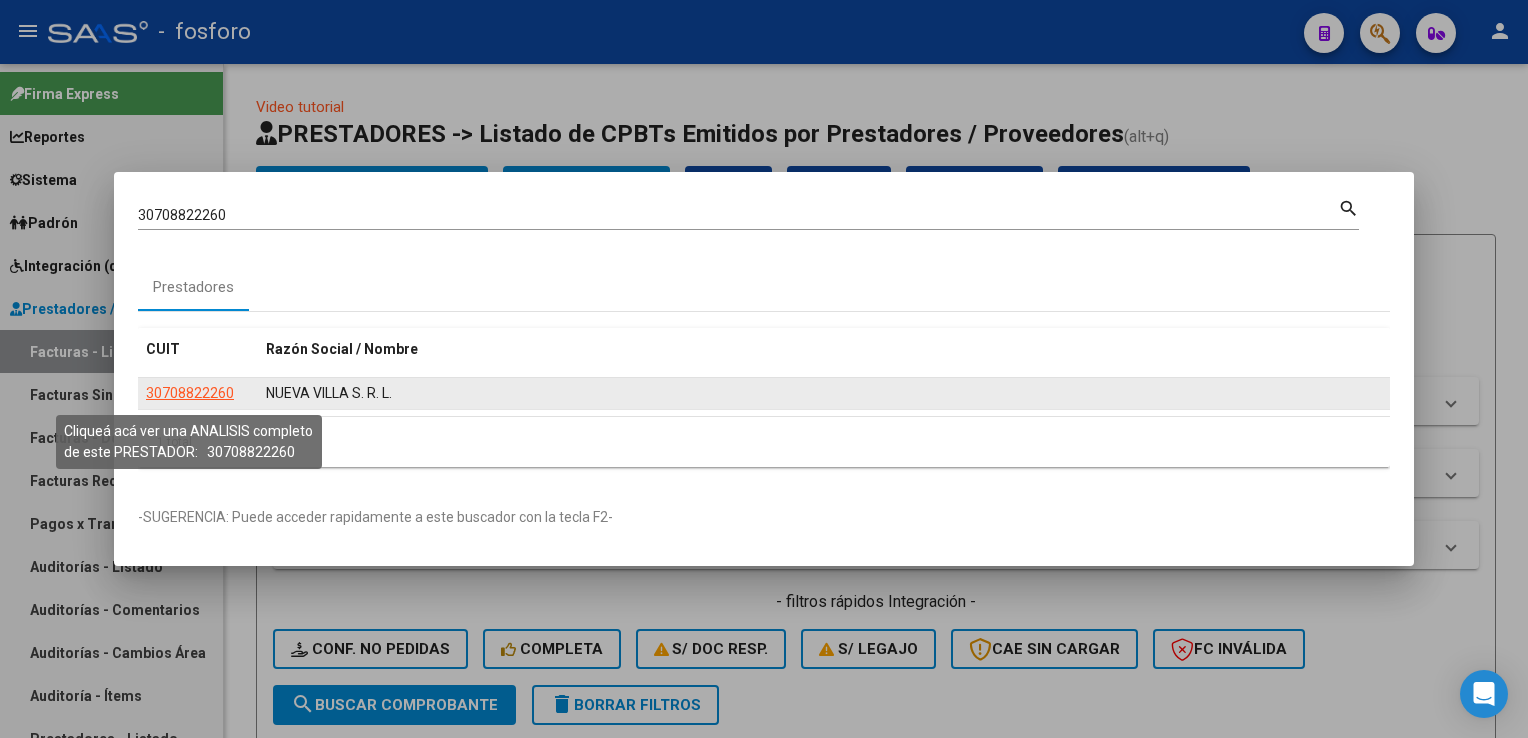 click on "30708822260" 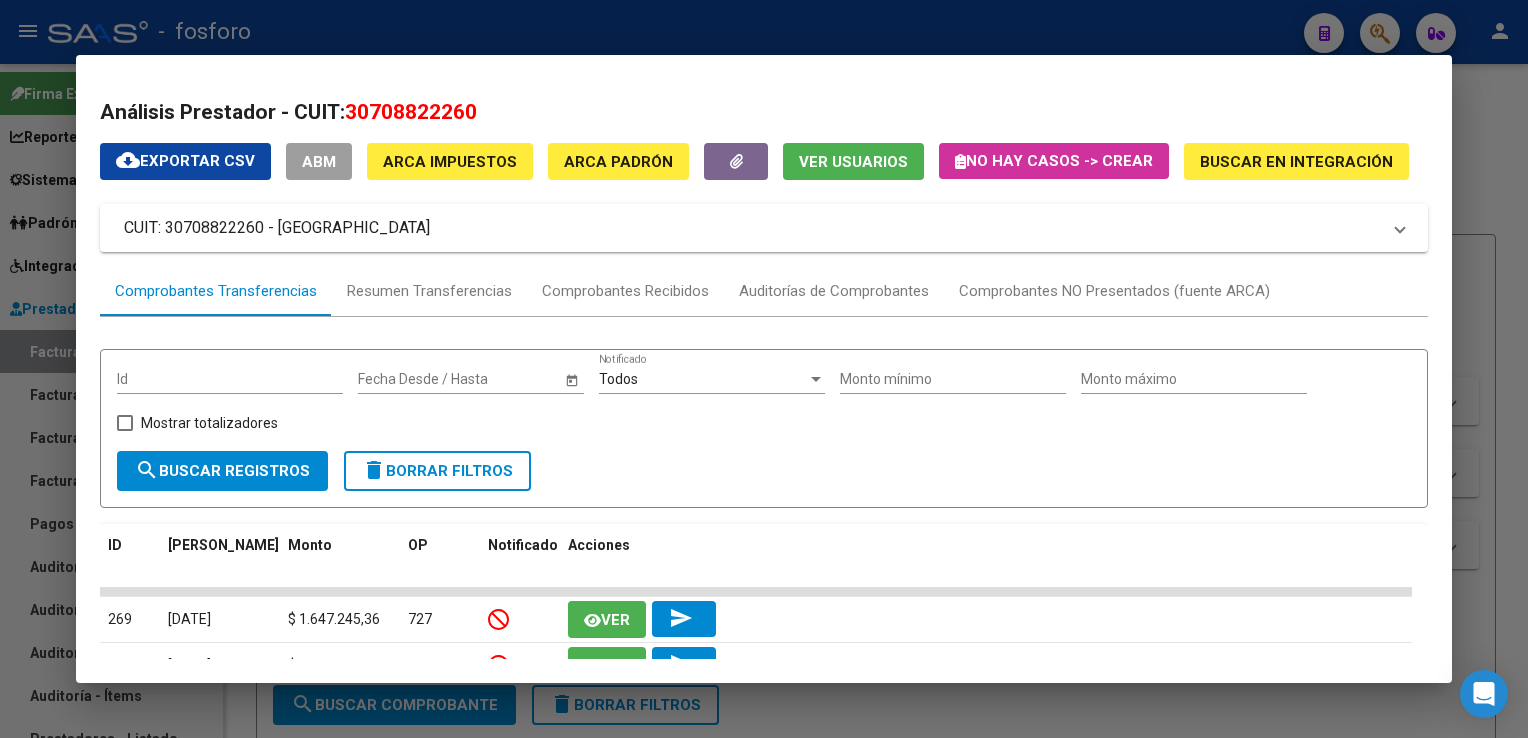 click at bounding box center [764, 369] 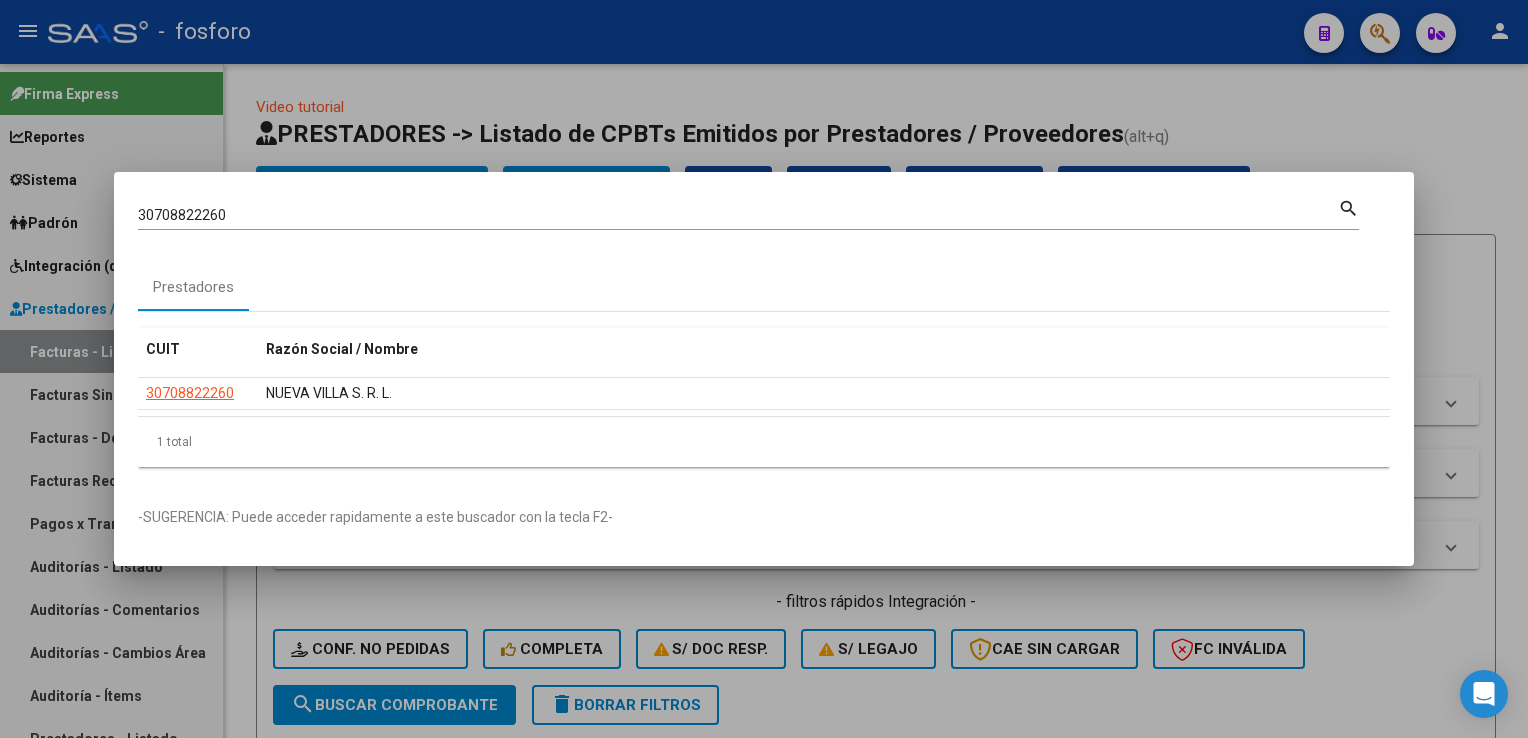 drag, startPoint x: 259, startPoint y: 202, endPoint x: -4, endPoint y: 248, distance: 266.99252 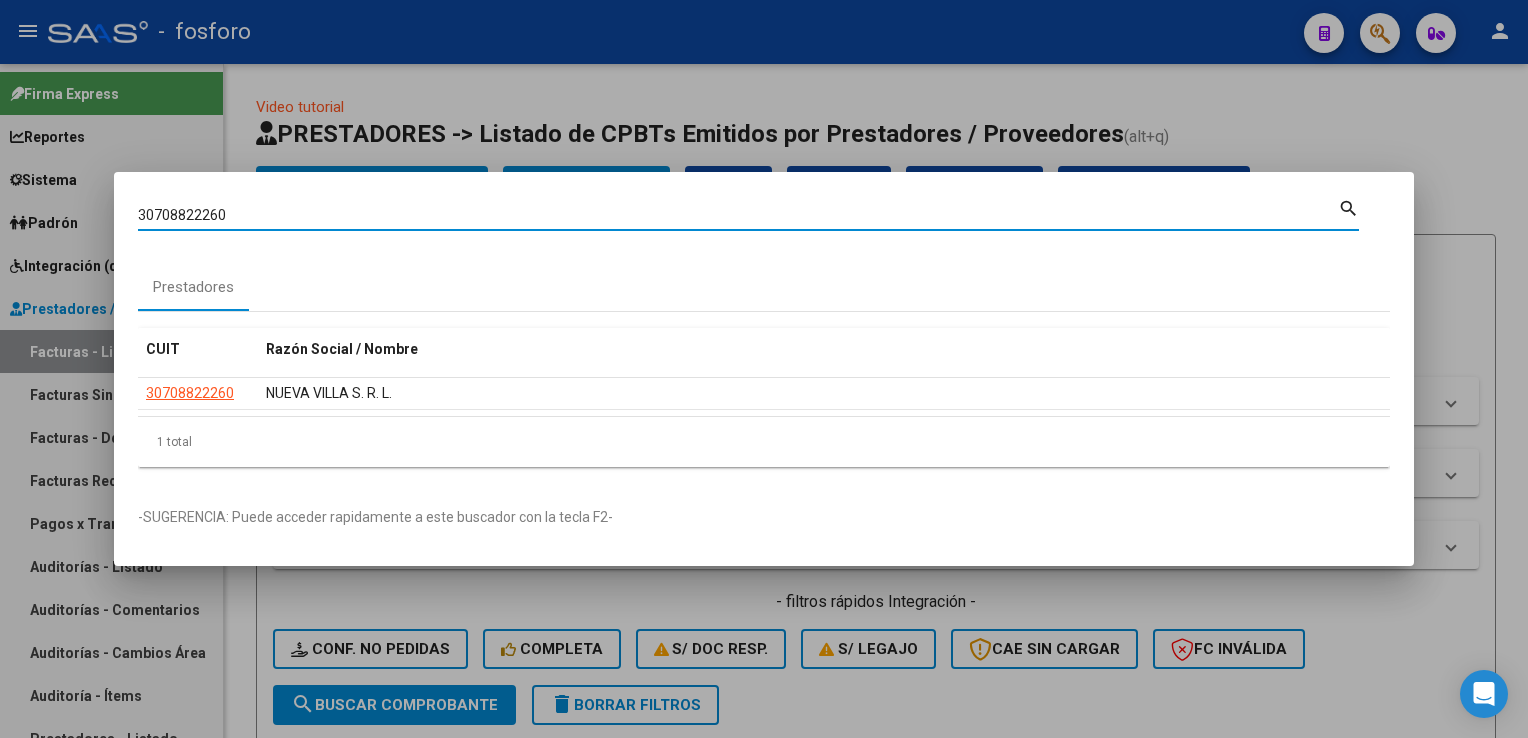 drag, startPoint x: 252, startPoint y: 216, endPoint x: -4, endPoint y: 238, distance: 256.94357 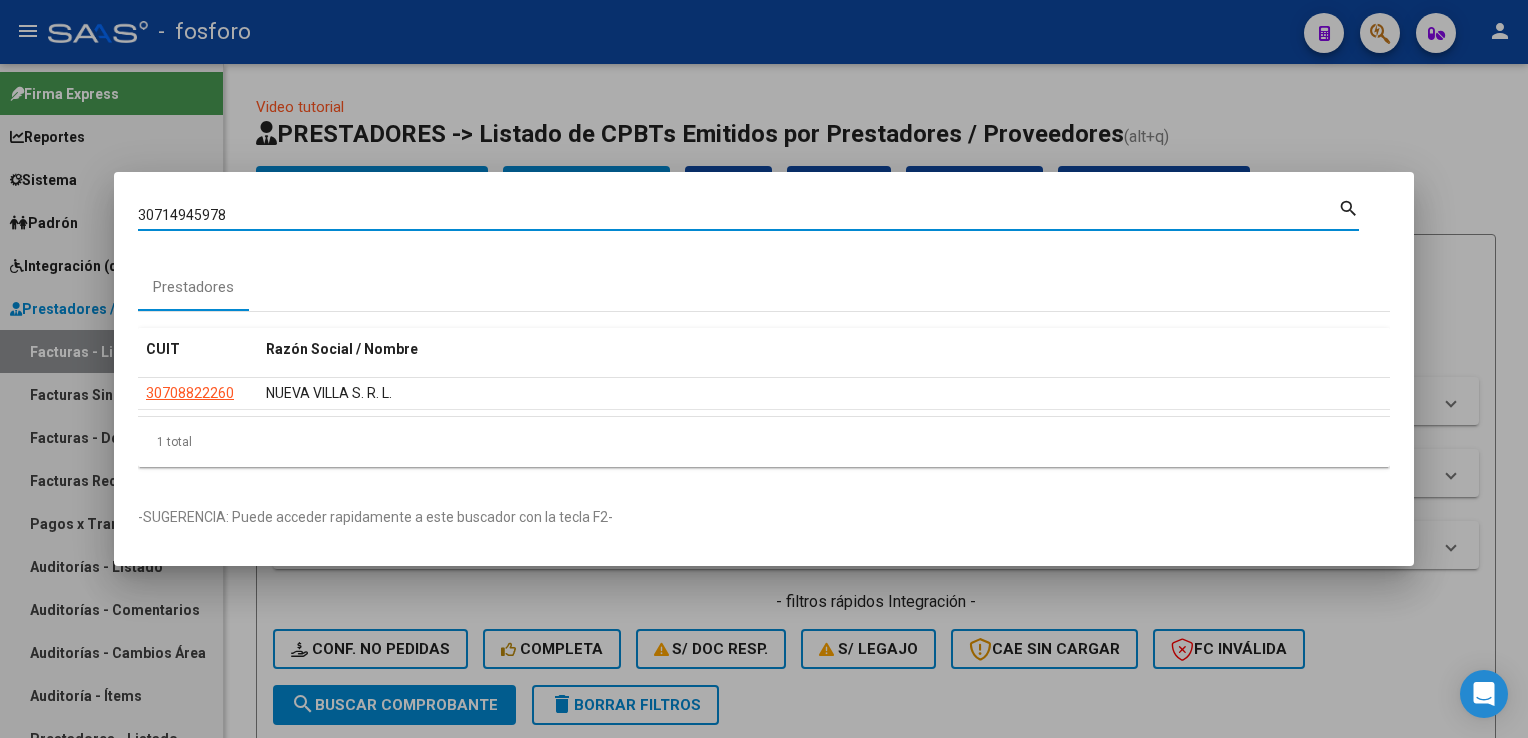 type on "30714945978" 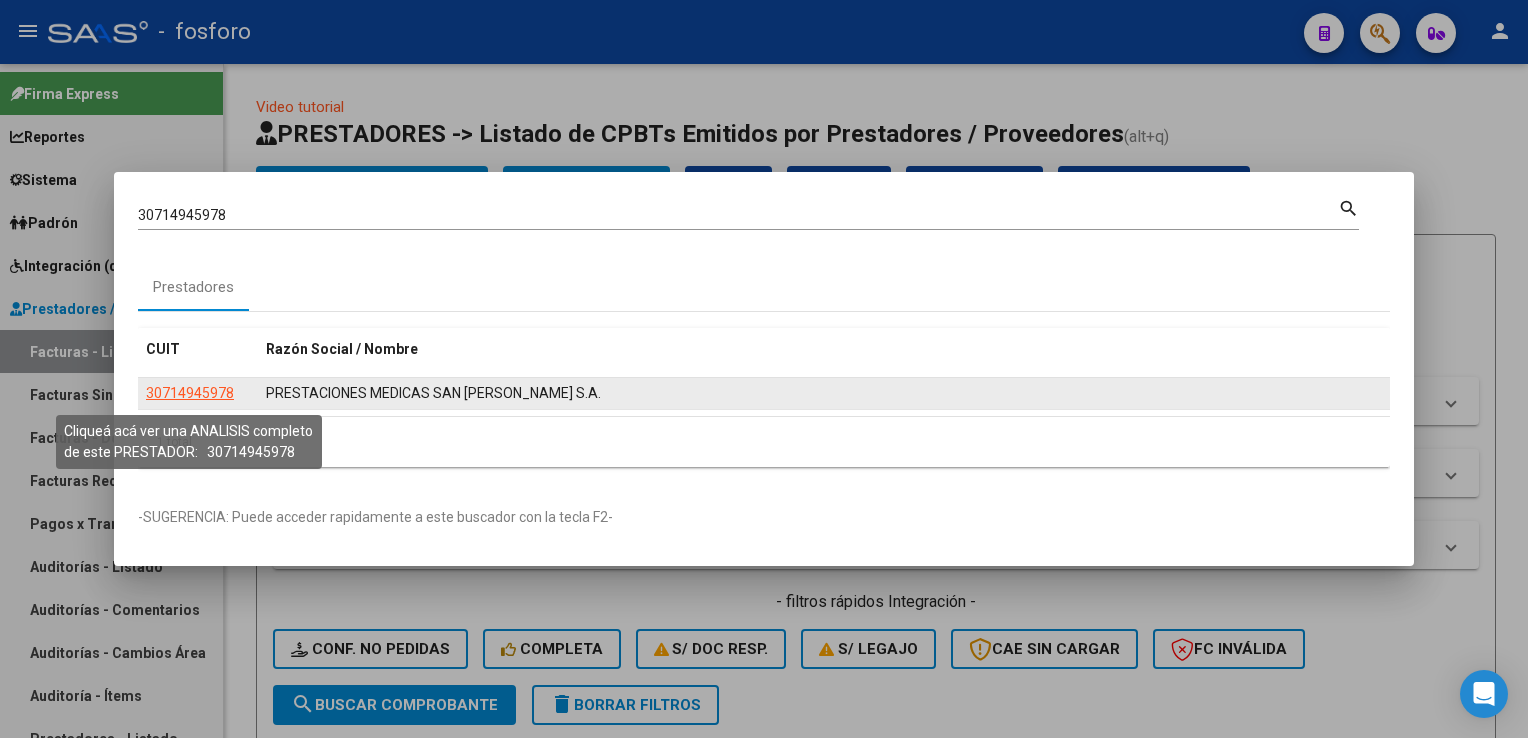 click on "30714945978" 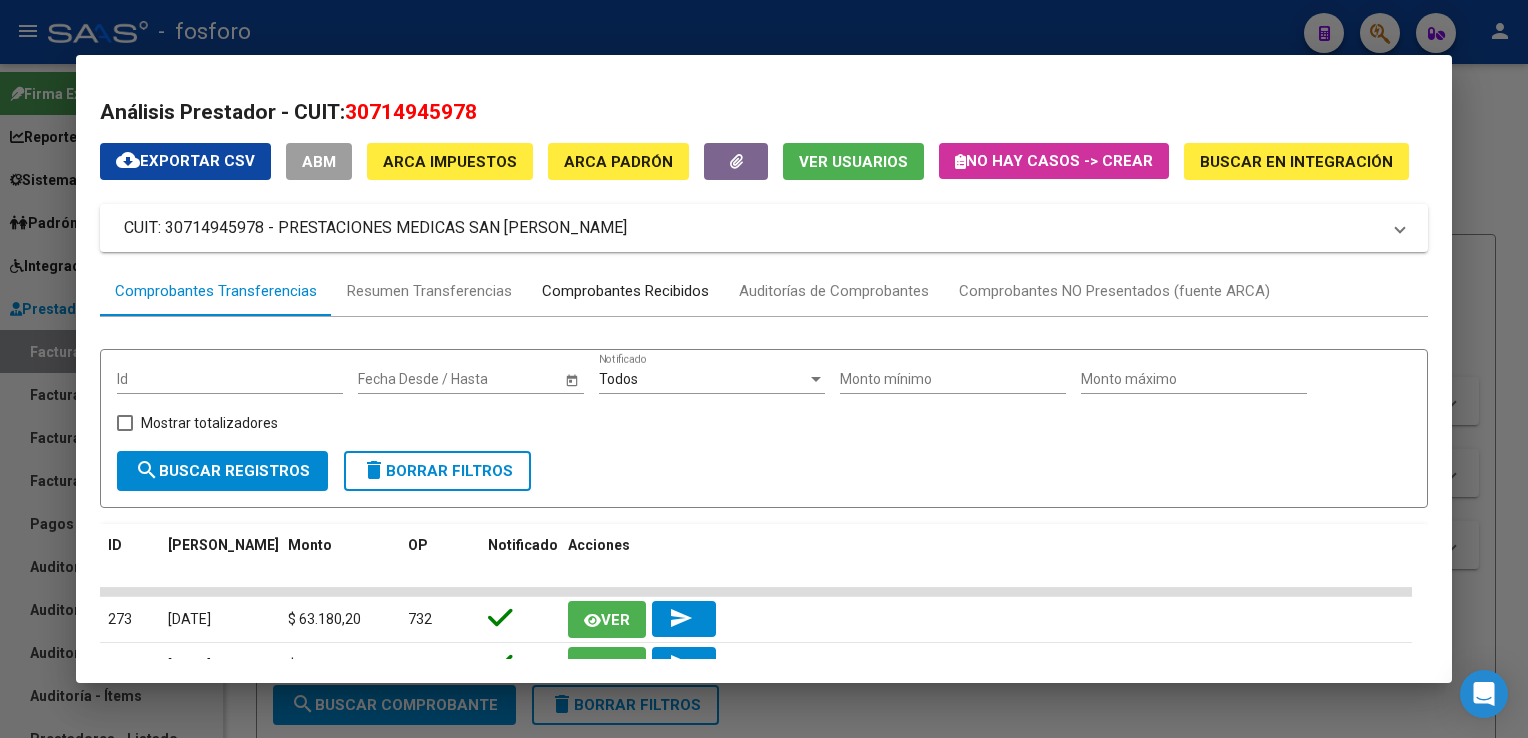 click on "Comprobantes Recibidos" at bounding box center (625, 291) 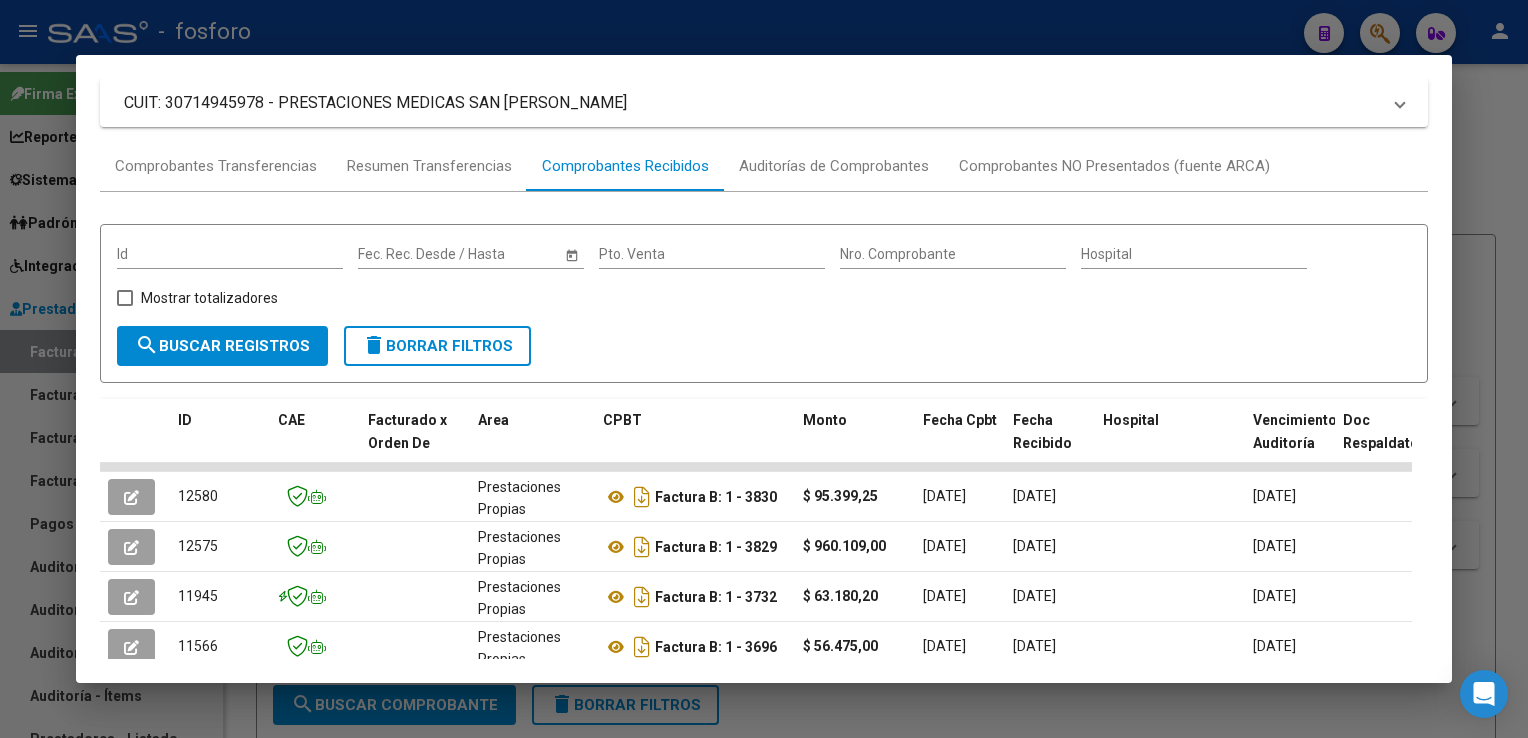 scroll, scrollTop: 0, scrollLeft: 0, axis: both 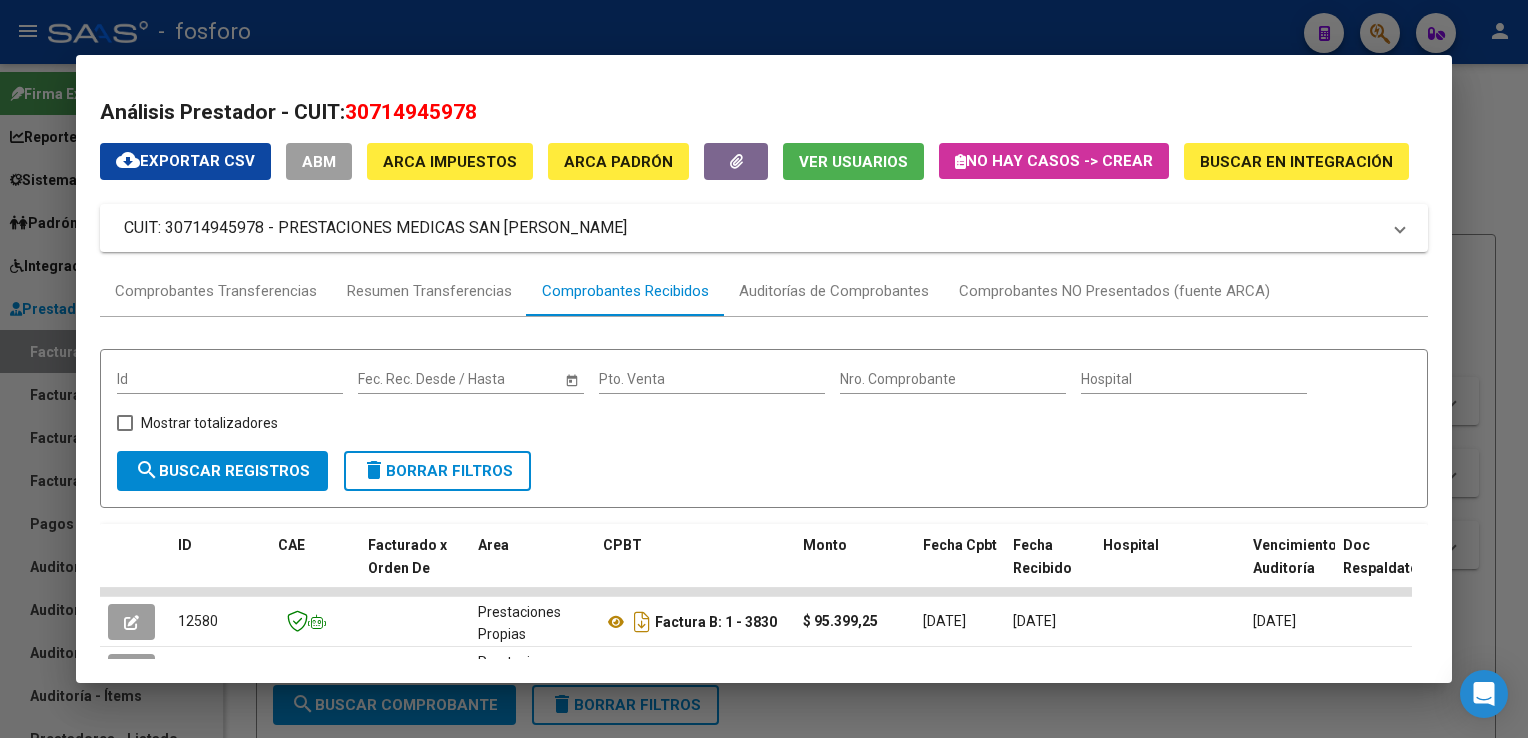 click at bounding box center (764, 369) 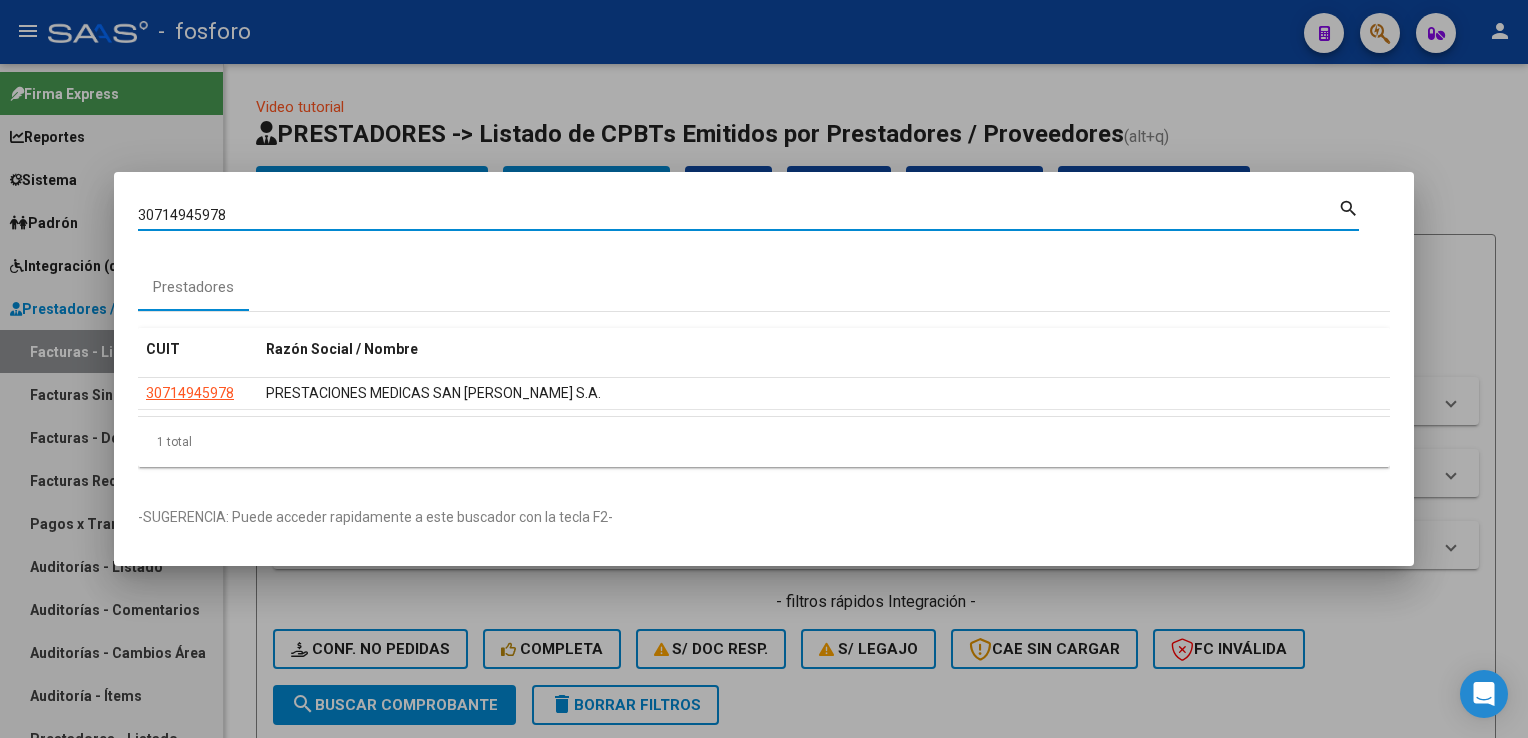 drag, startPoint x: 294, startPoint y: 214, endPoint x: 56, endPoint y: 203, distance: 238.25406 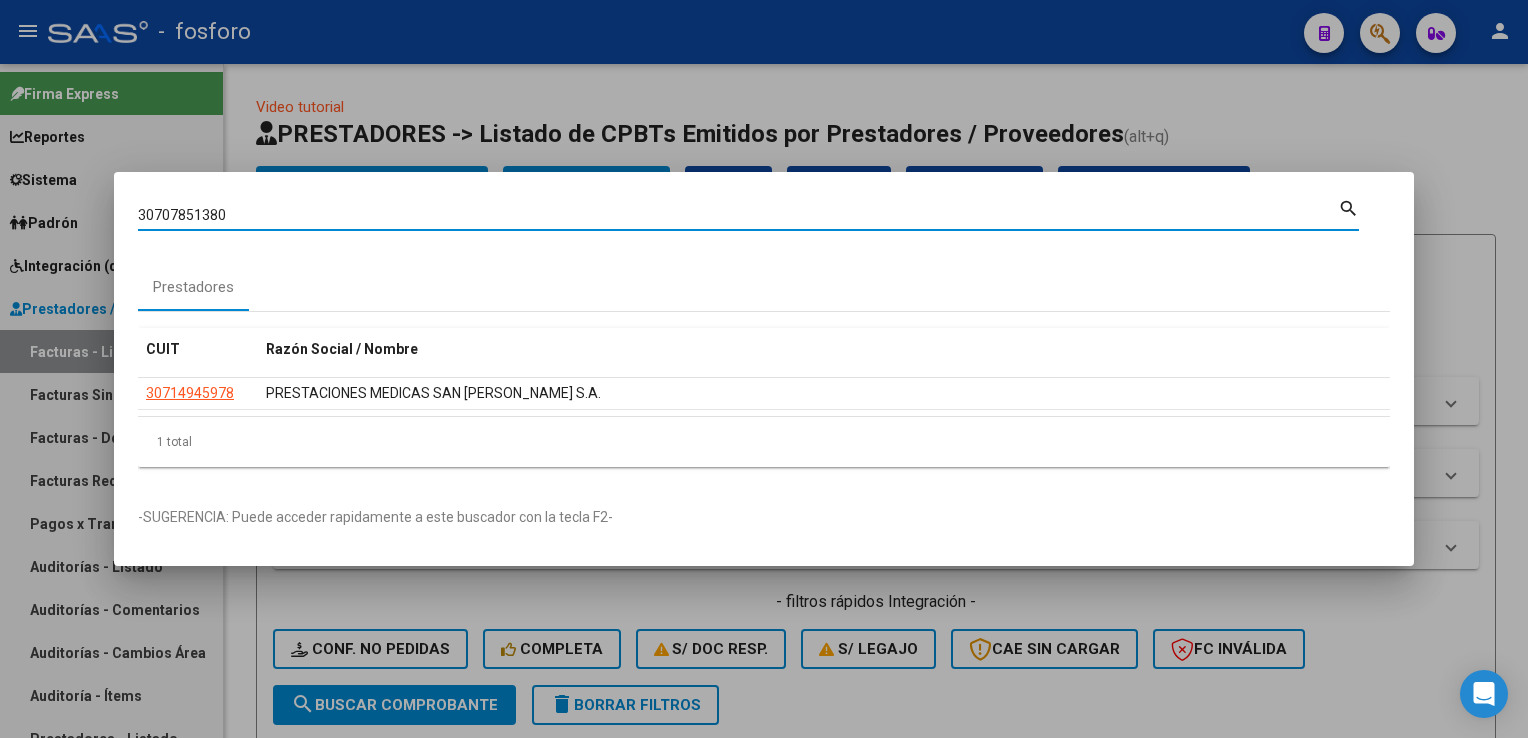 type on "30707851380" 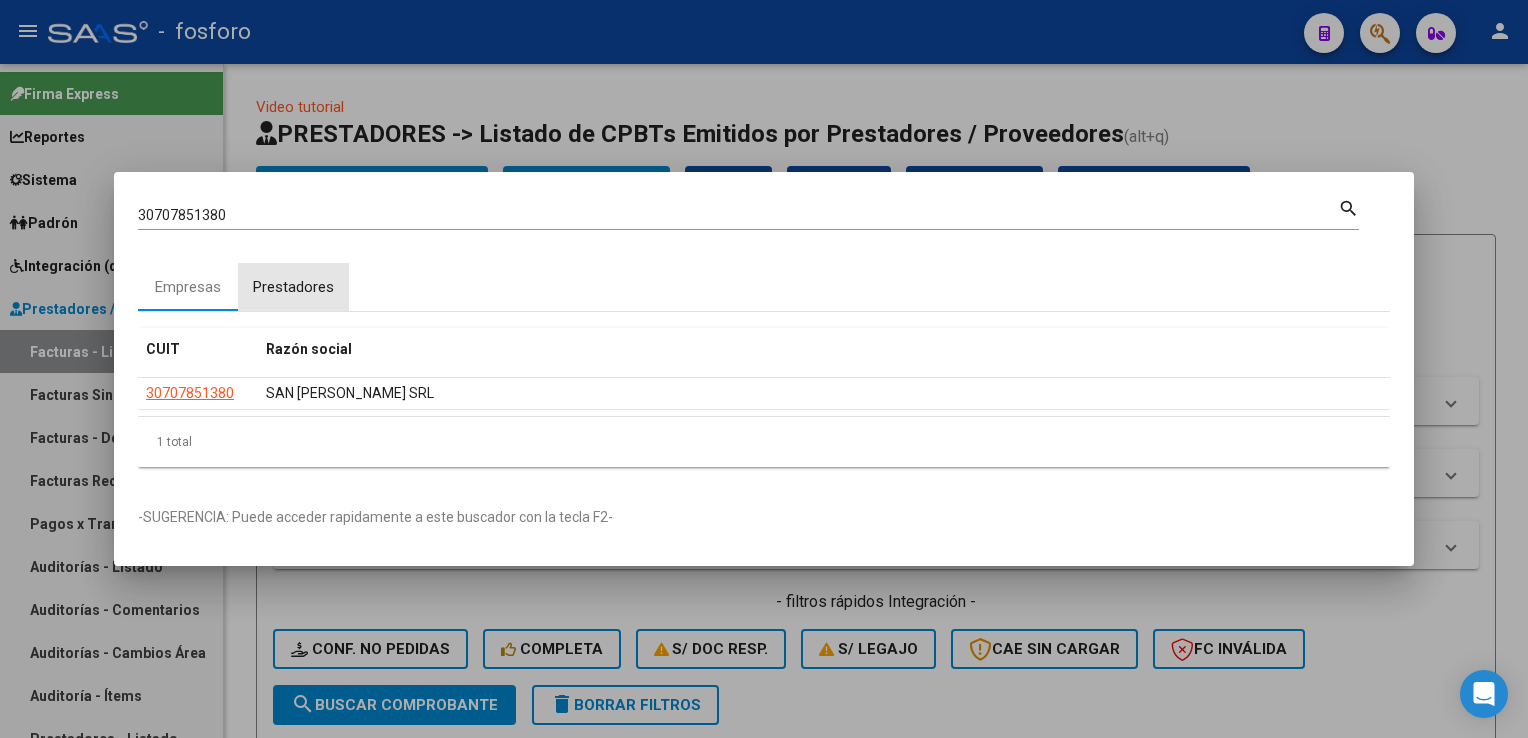 click on "Prestadores" at bounding box center [293, 287] 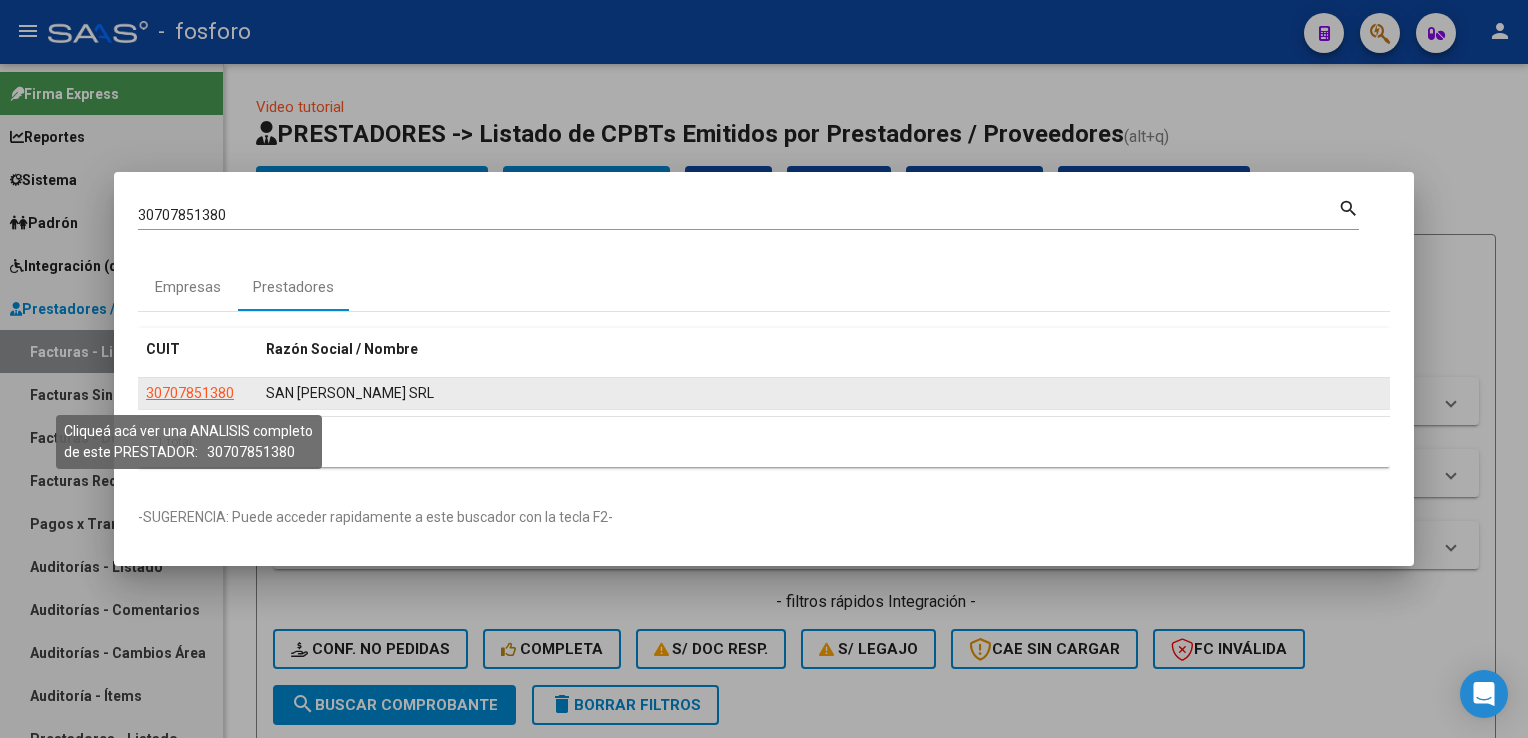 click on "30707851380" 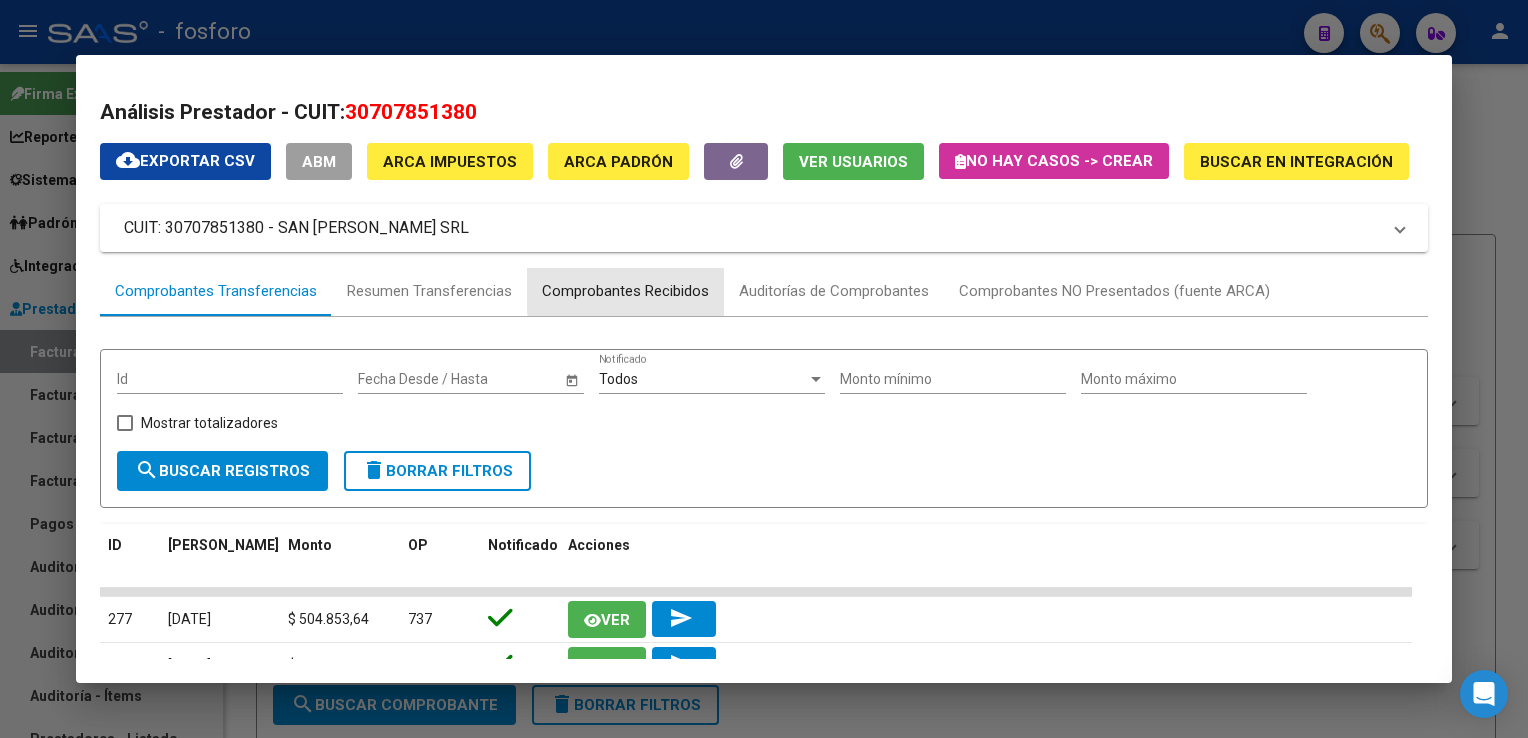 click on "Comprobantes Recibidos" at bounding box center [625, 291] 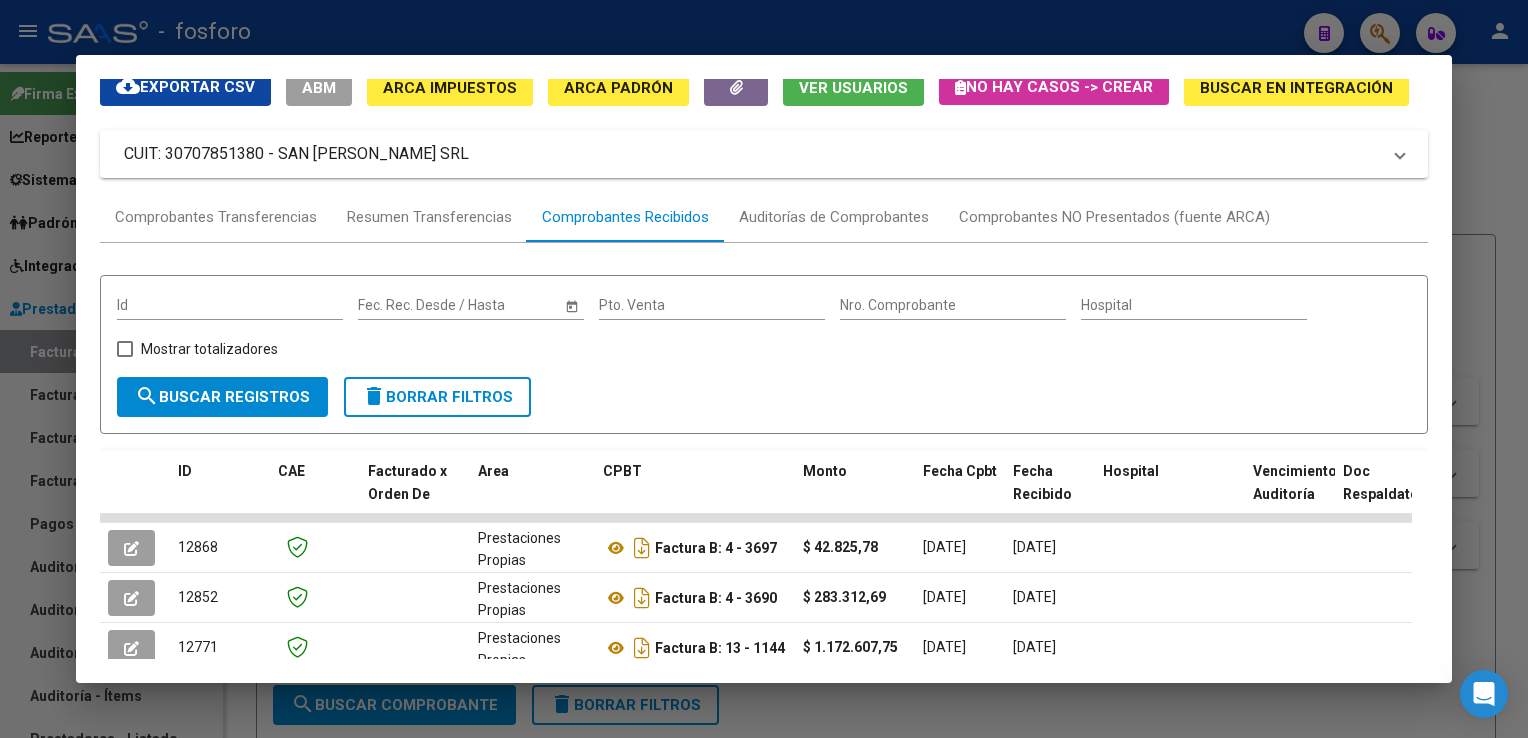 scroll, scrollTop: 0, scrollLeft: 0, axis: both 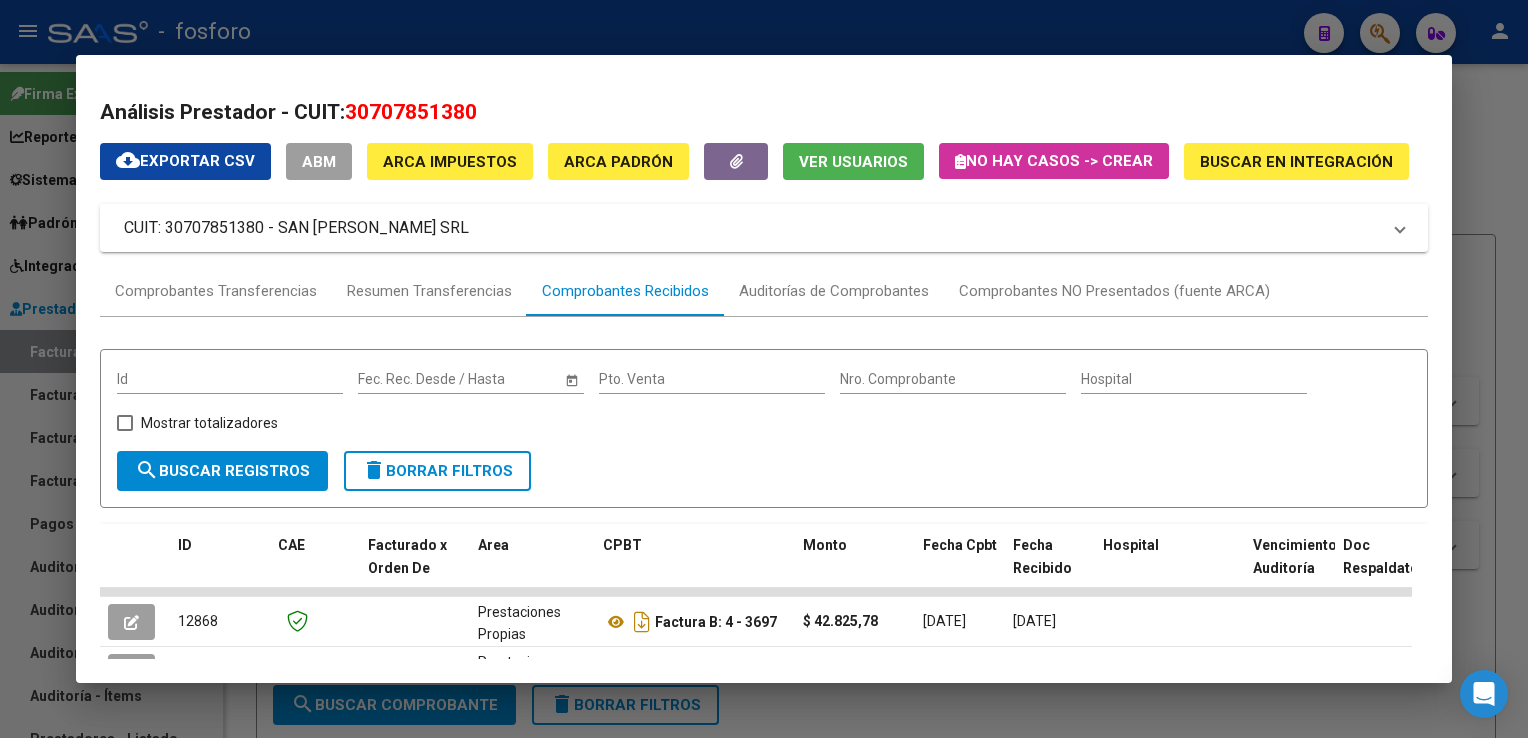 click on "menu -   fosforo  person    Firma Express     Reportes Ingresos Devengados MT morosos Padrón Traspasos x O.S. Traspasos x Gerenciador Traspasos x Provincia Nuevos Aportantes Métricas - Padrón SSS Métricas - Crecimiento Población    Sistema Usuarios Todos los Usuarios Todos los Roles    Padrón Afiliados Empadronados Movimientos de Afiliados Cambios de Gerenciador Padrón Ágil Análisis Afiliado Doc. Respaldatoria Categorías Última DDJJ Último Aporte MT/PD Familiares Monotributistas Altas Directas    Integración (discapacidad) Estado Presentaciones SSS Rendición Certificado Discapacidad Pedido Integración a SSS Datos Contables de Facturas Facturas Liquidadas x SSS Legajos Legajos Documentación    Prestadores / Proveedores Facturas - Listado/Carga Facturas Sin Auditar Facturas - Documentación Facturas Recibidas ARCA Pagos x Transferencia Auditorías - Listado Auditorías - Comentarios Auditorías - Cambios Área Auditoría - Ítems Prestadores - Listado Prestadores - Docu. Actas SSS" at bounding box center [764, 369] 